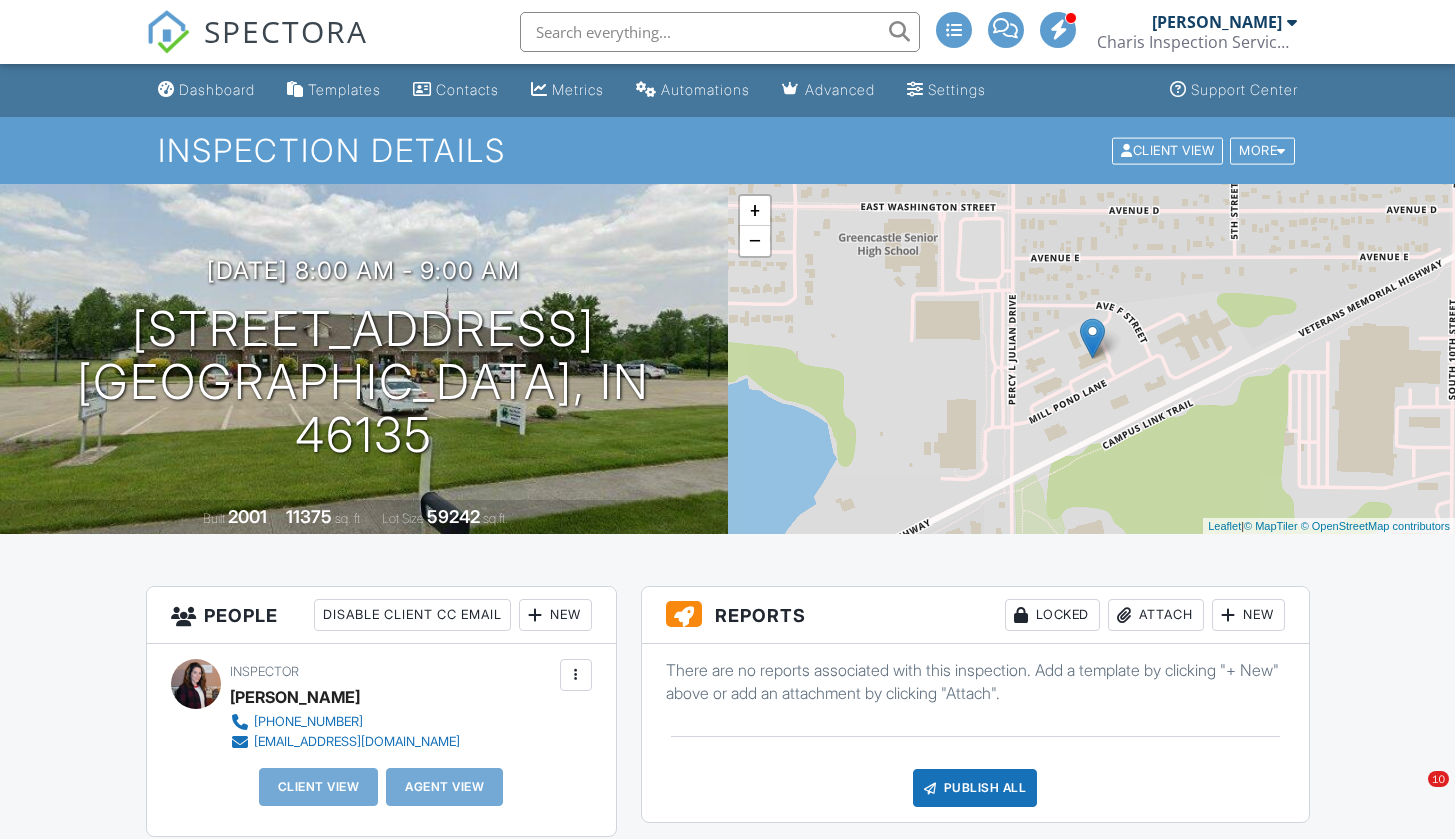 scroll, scrollTop: 896, scrollLeft: 0, axis: vertical 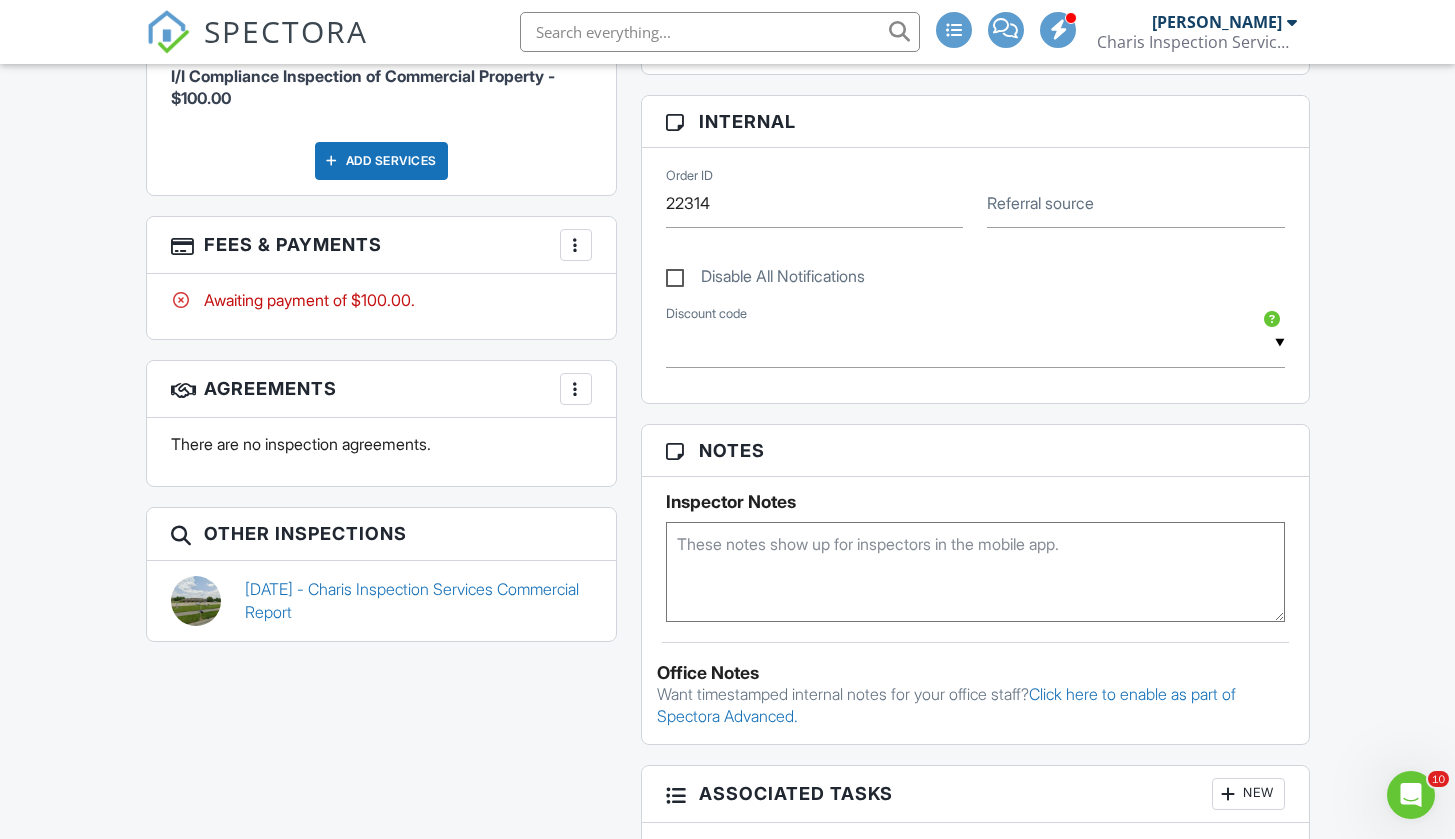 click at bounding box center (720, 32) 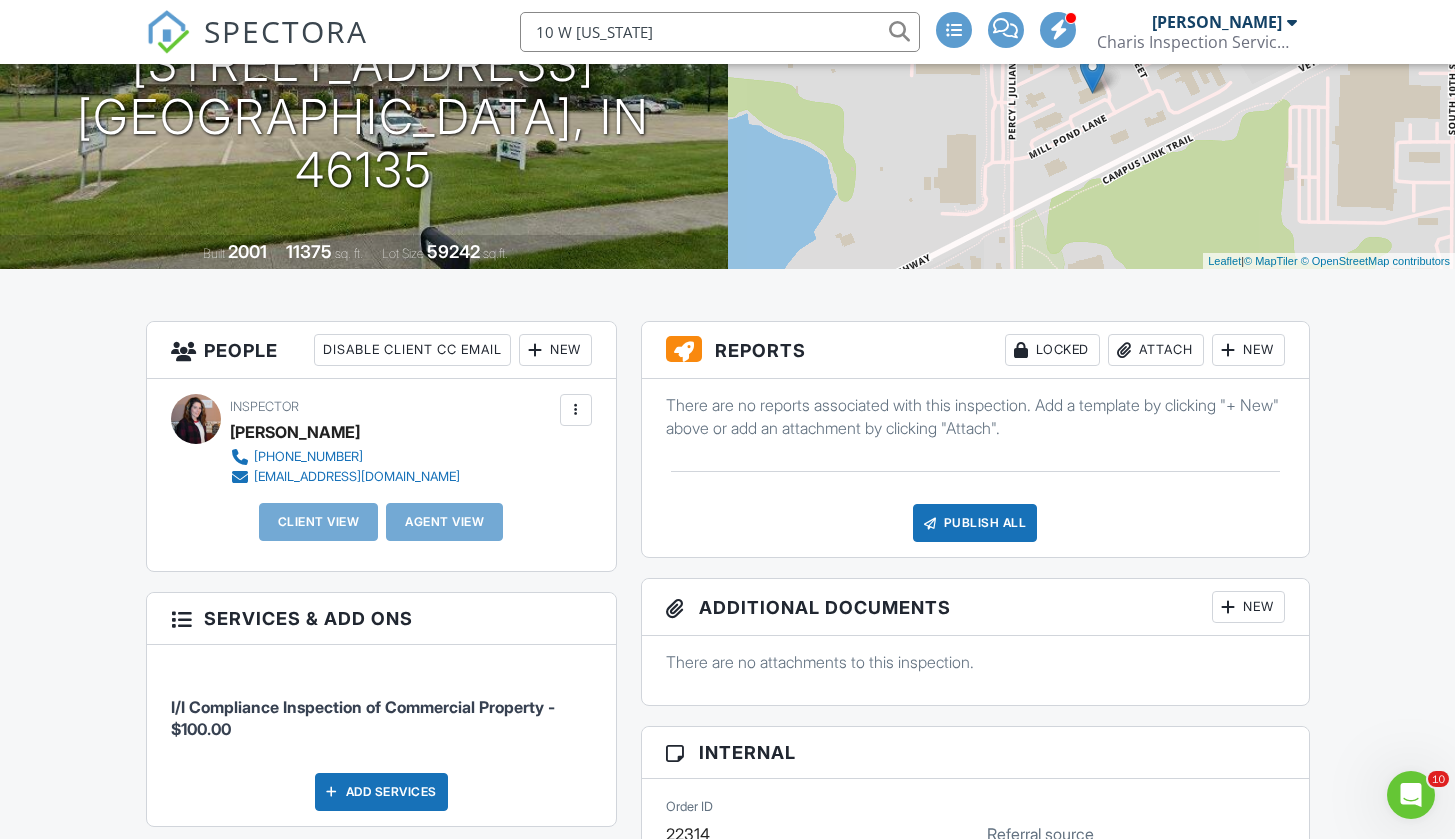 scroll, scrollTop: 161, scrollLeft: 0, axis: vertical 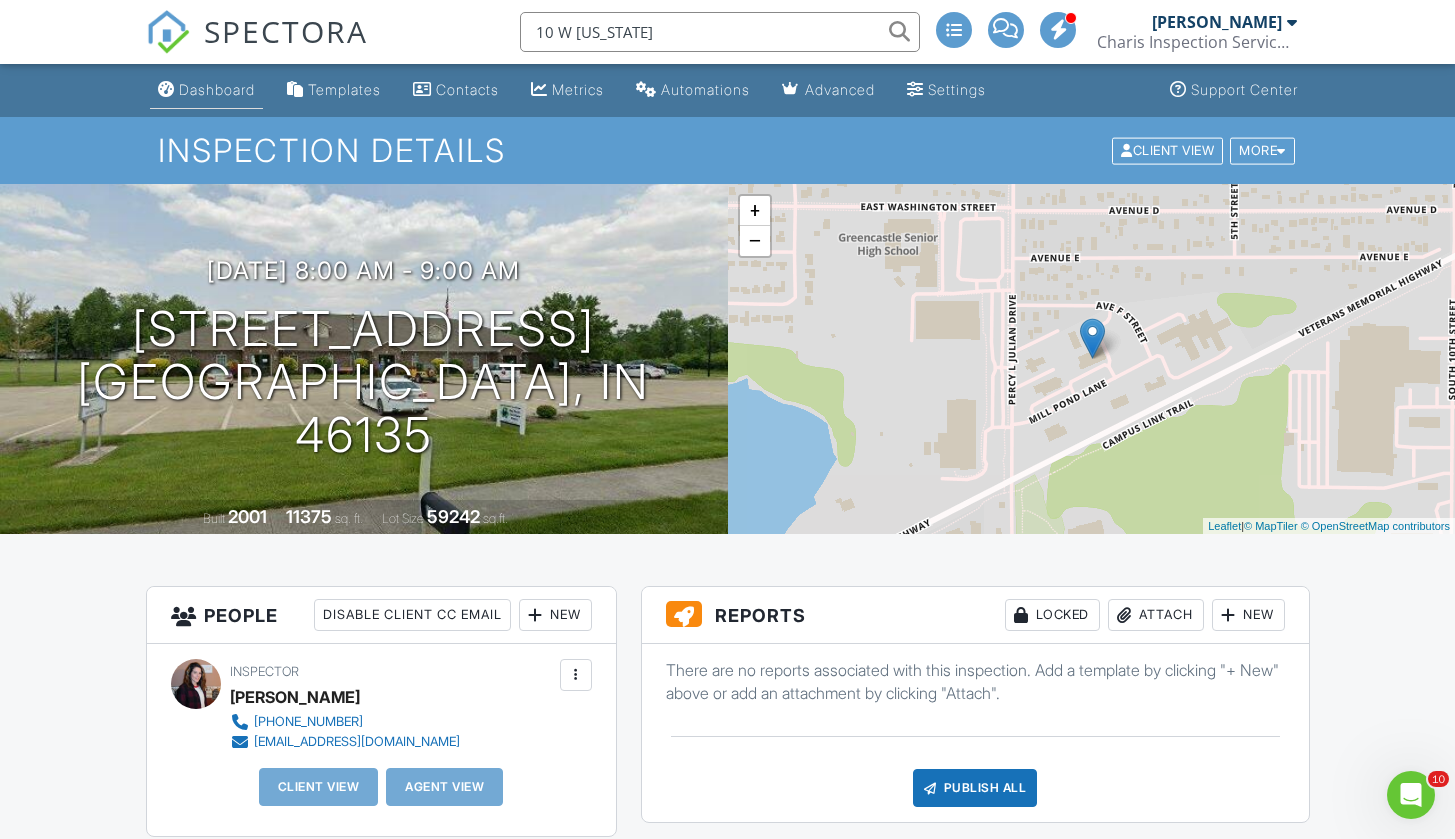 type on "10 W Washington" 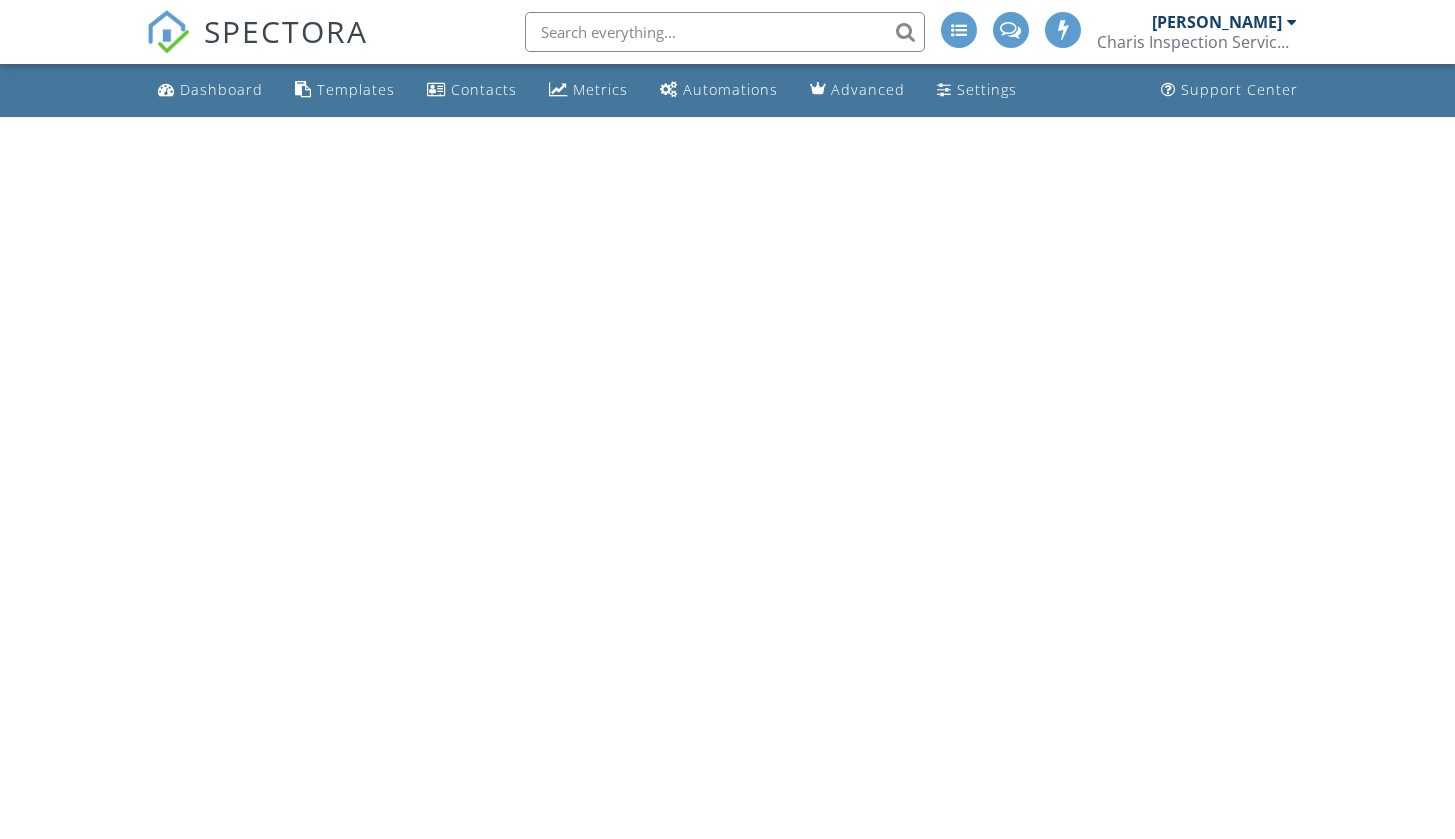 scroll, scrollTop: 0, scrollLeft: 0, axis: both 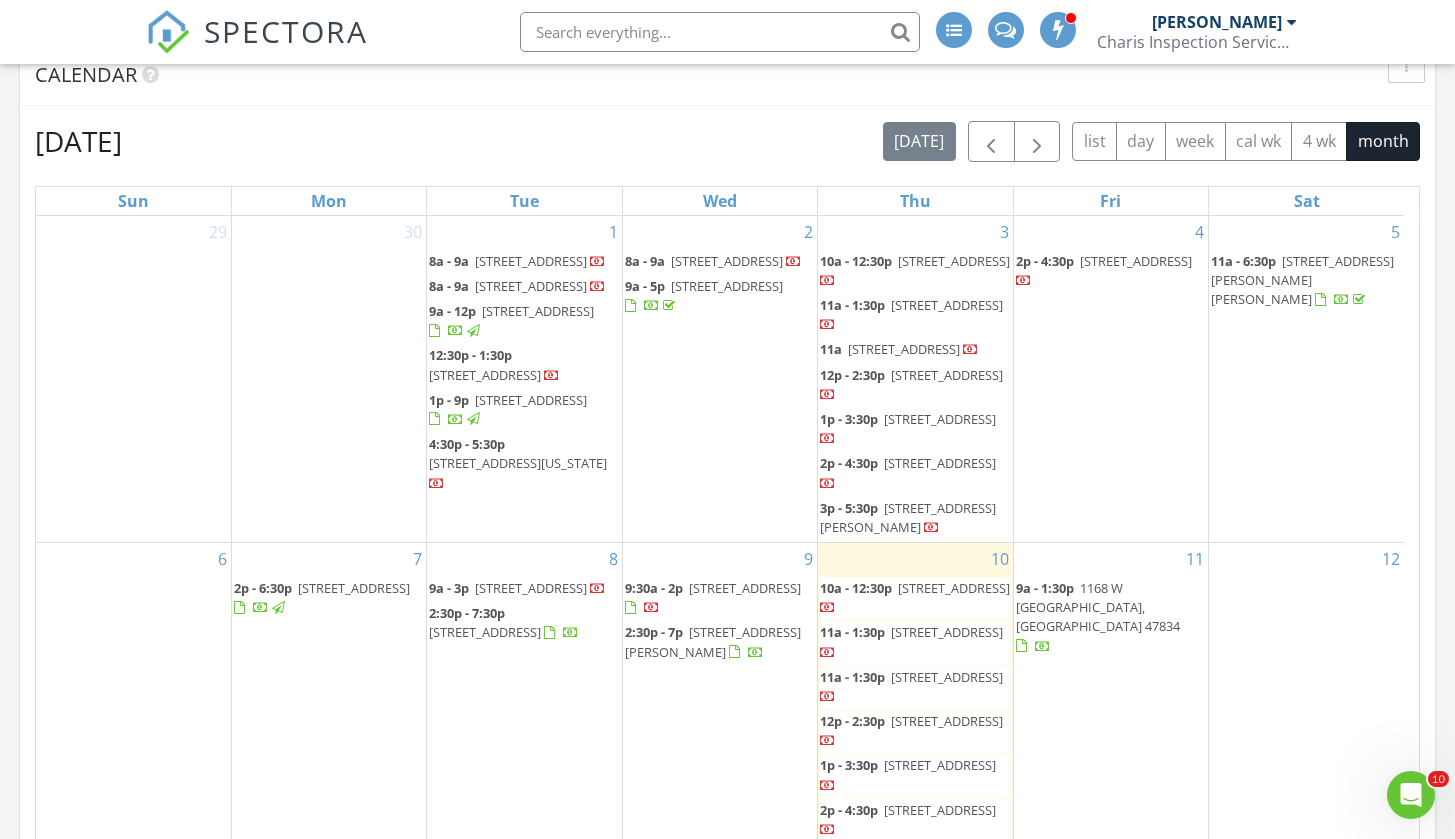 click on "10 W Washington St , Greencastle 46135" at bounding box center [518, 463] 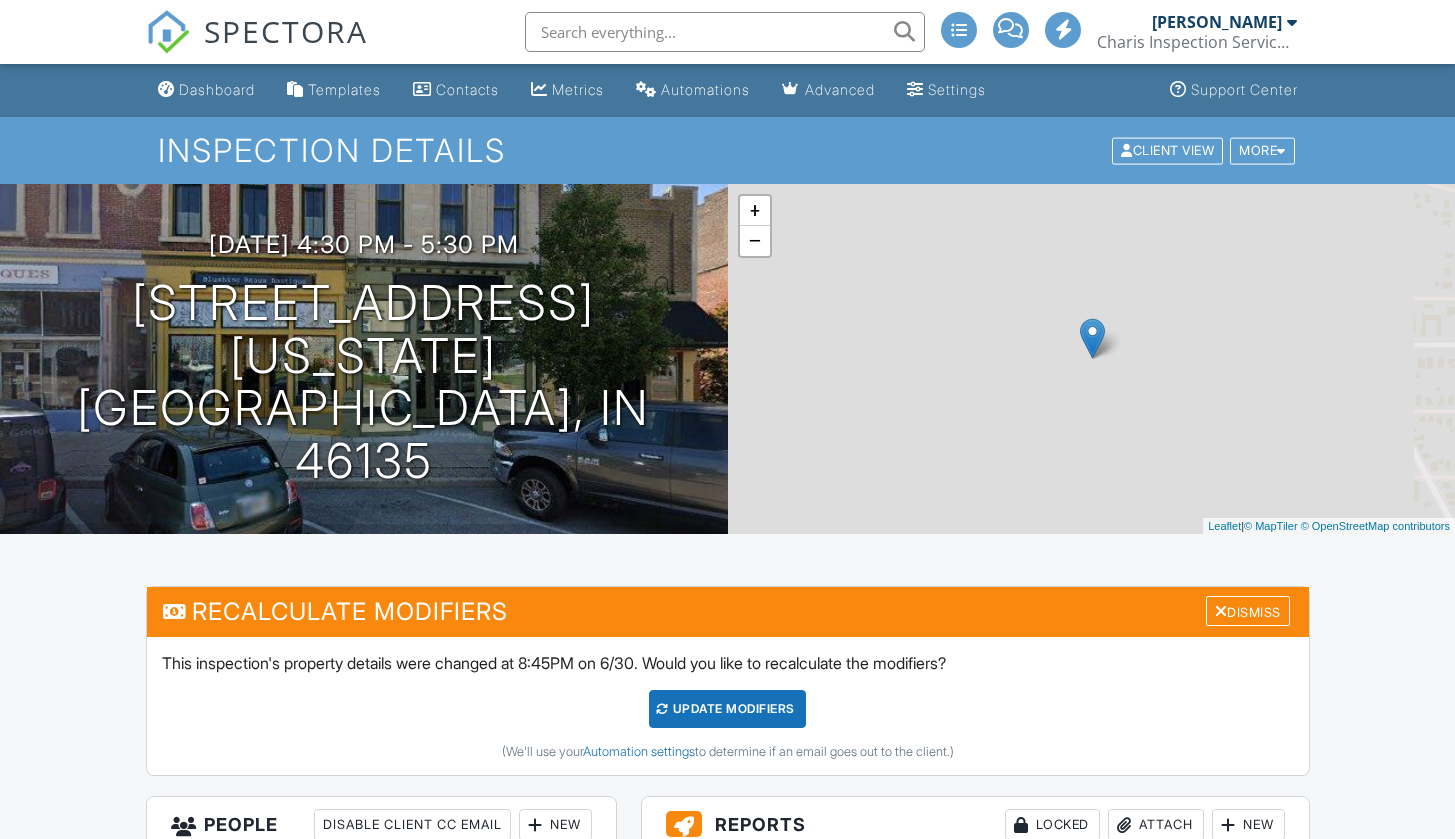 scroll, scrollTop: 0, scrollLeft: 0, axis: both 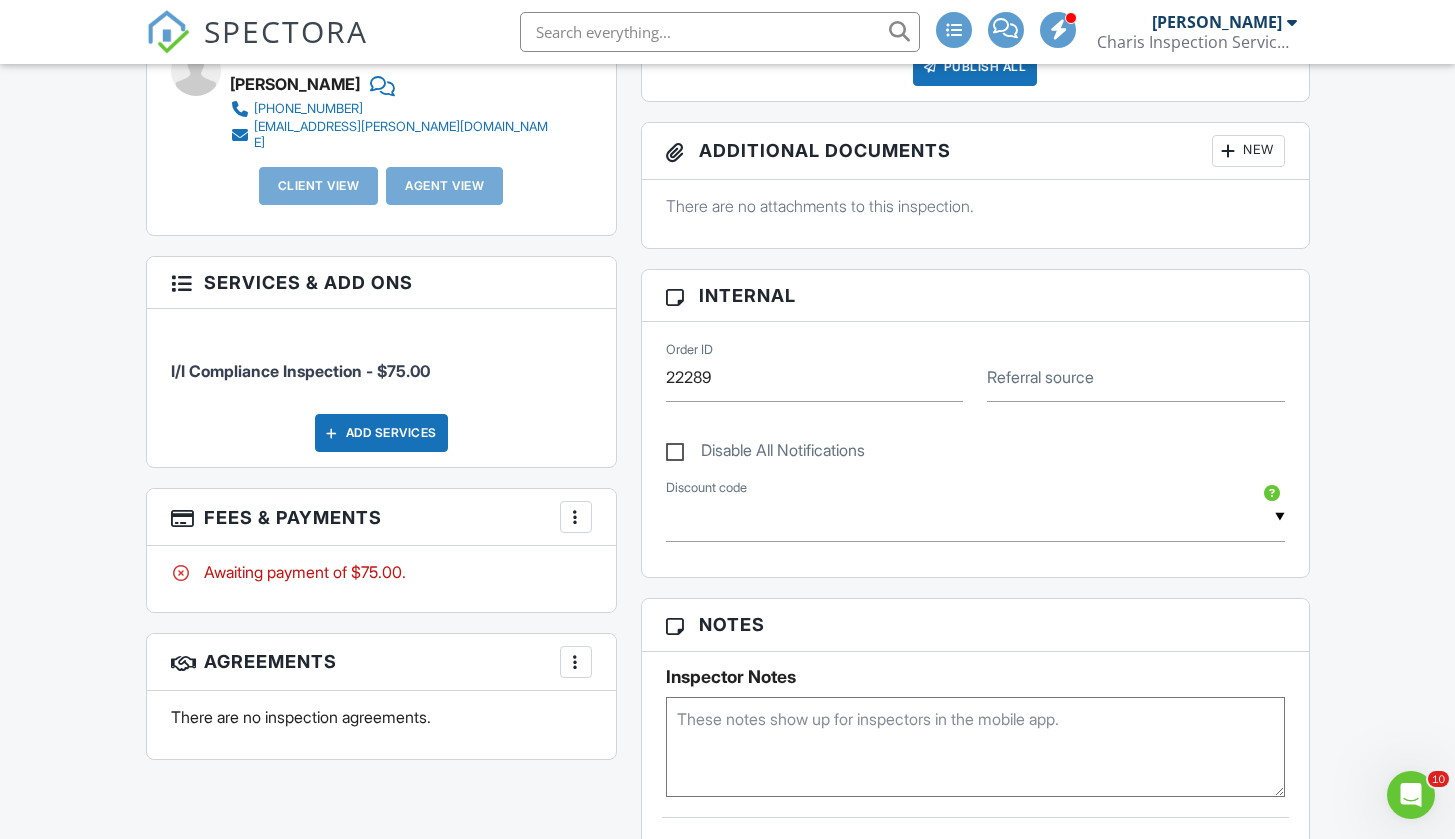 click at bounding box center (576, 517) 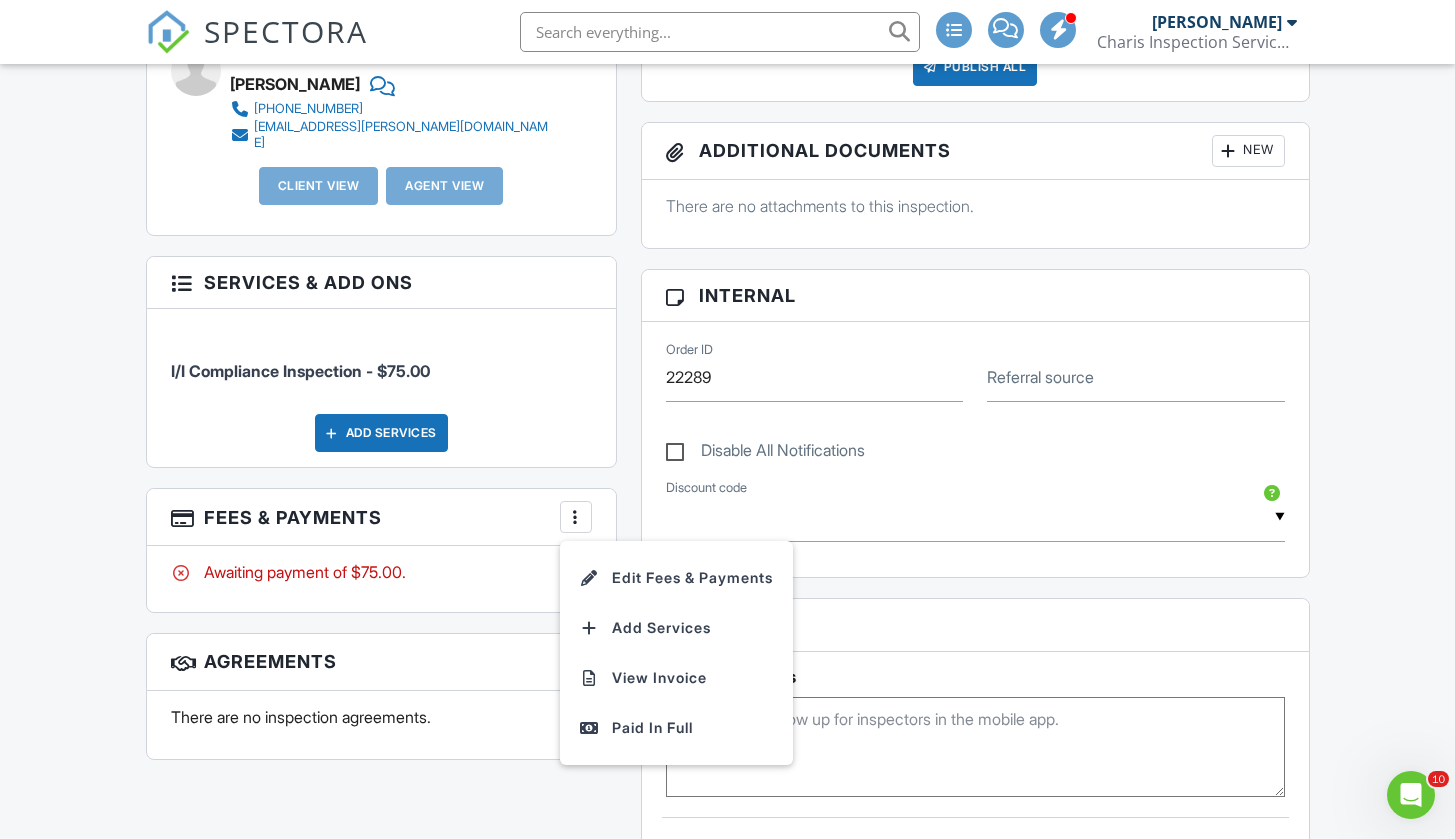 click on "People
Disable Client CC Email
New
Client
Client's Agent
Listing Agent
Add Another Person
Inspector
Anjali Cohen
765-655-4852
charisinspects@outlook.com
Make Invisible
Mark As Requested
Remove
Scheduled By
Jayme Frazee
+1 (765) 592-6885
charisinspects.jayme@outlook.com
Client View
Agent View
Add Additional Person
This allows you to add additional clients, agents, transaction coordinators, attorneys, and other to this inspection. They will be able to recieve automated emails based on your Action settings.
Adding additional people is only available with Spectora Advanced.
Learn more
Cancel
Add Client
automation settings .
search for existing client
First name
Last name" at bounding box center [381, 322] 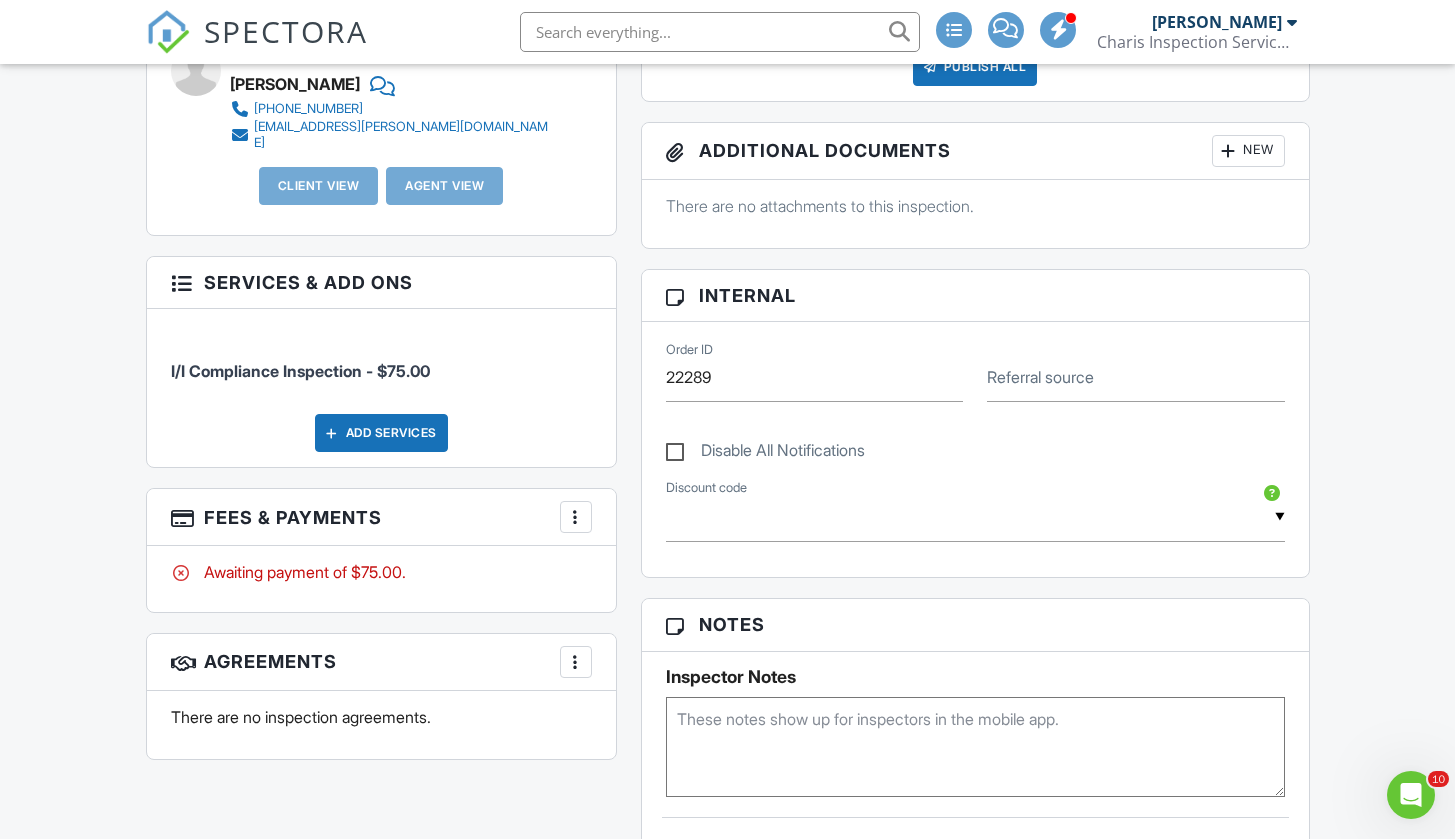 click on "Services & Add ons" at bounding box center [381, 283] 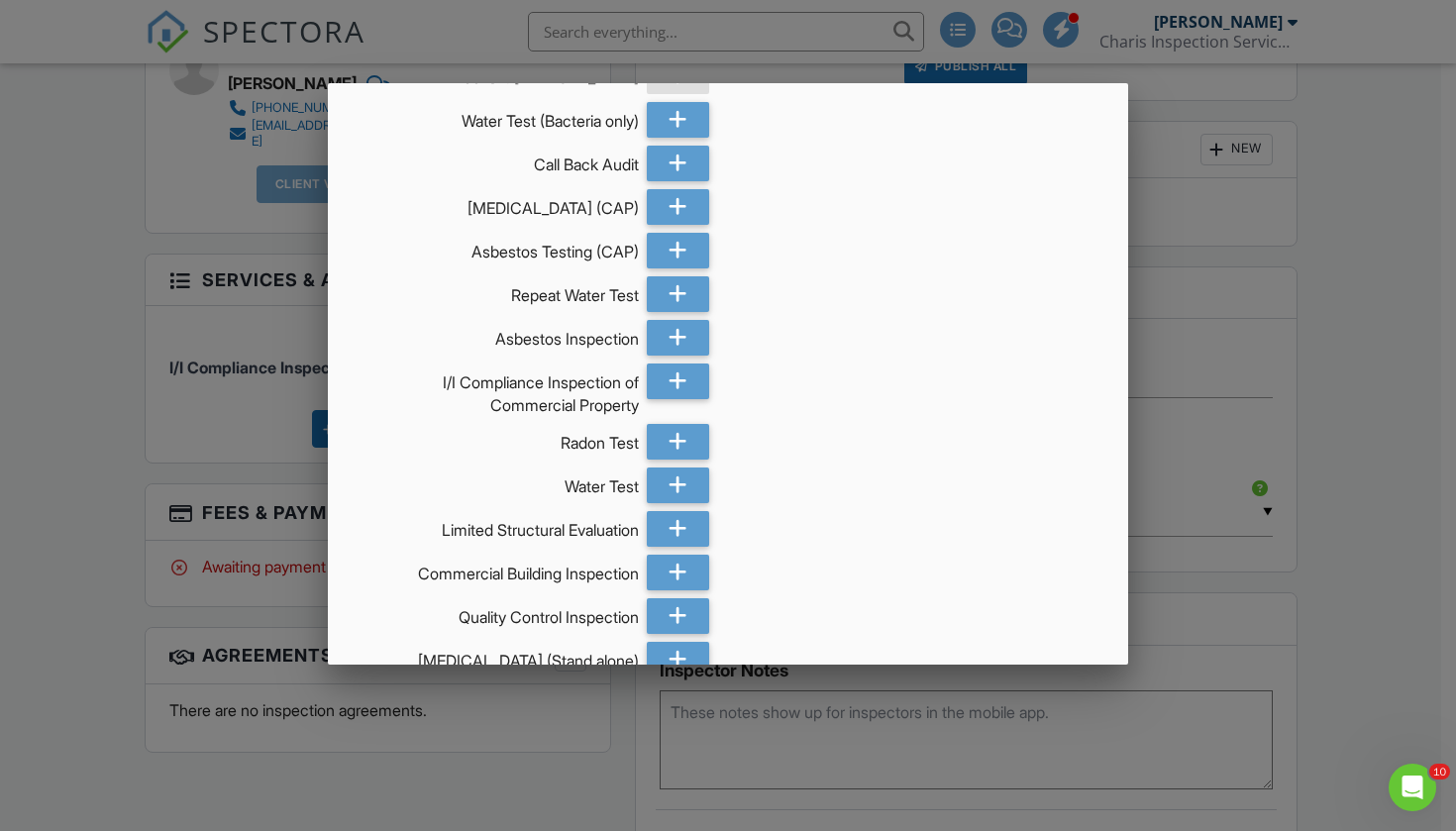 scroll, scrollTop: 1319, scrollLeft: 0, axis: vertical 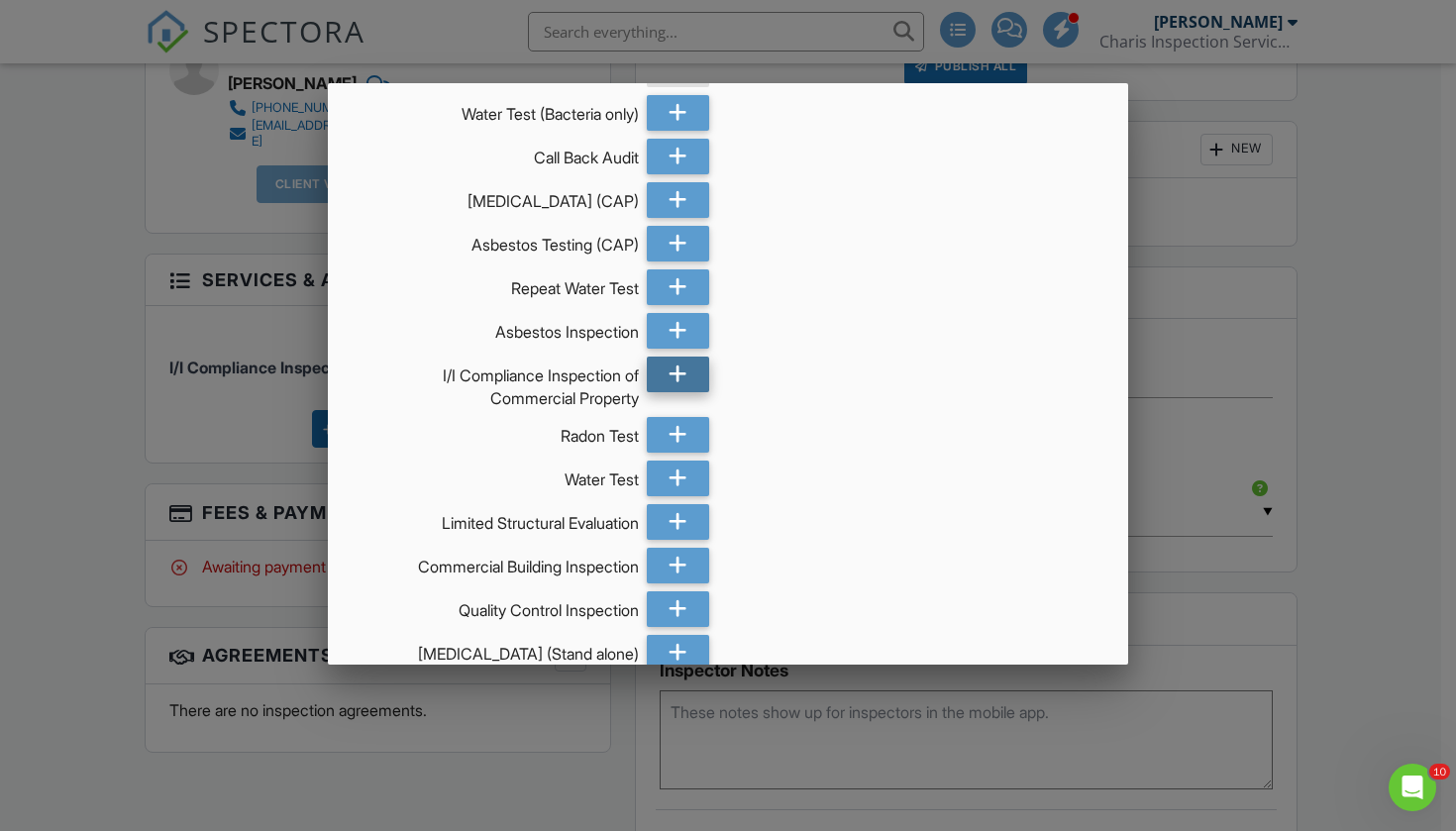 click at bounding box center [677, 374] 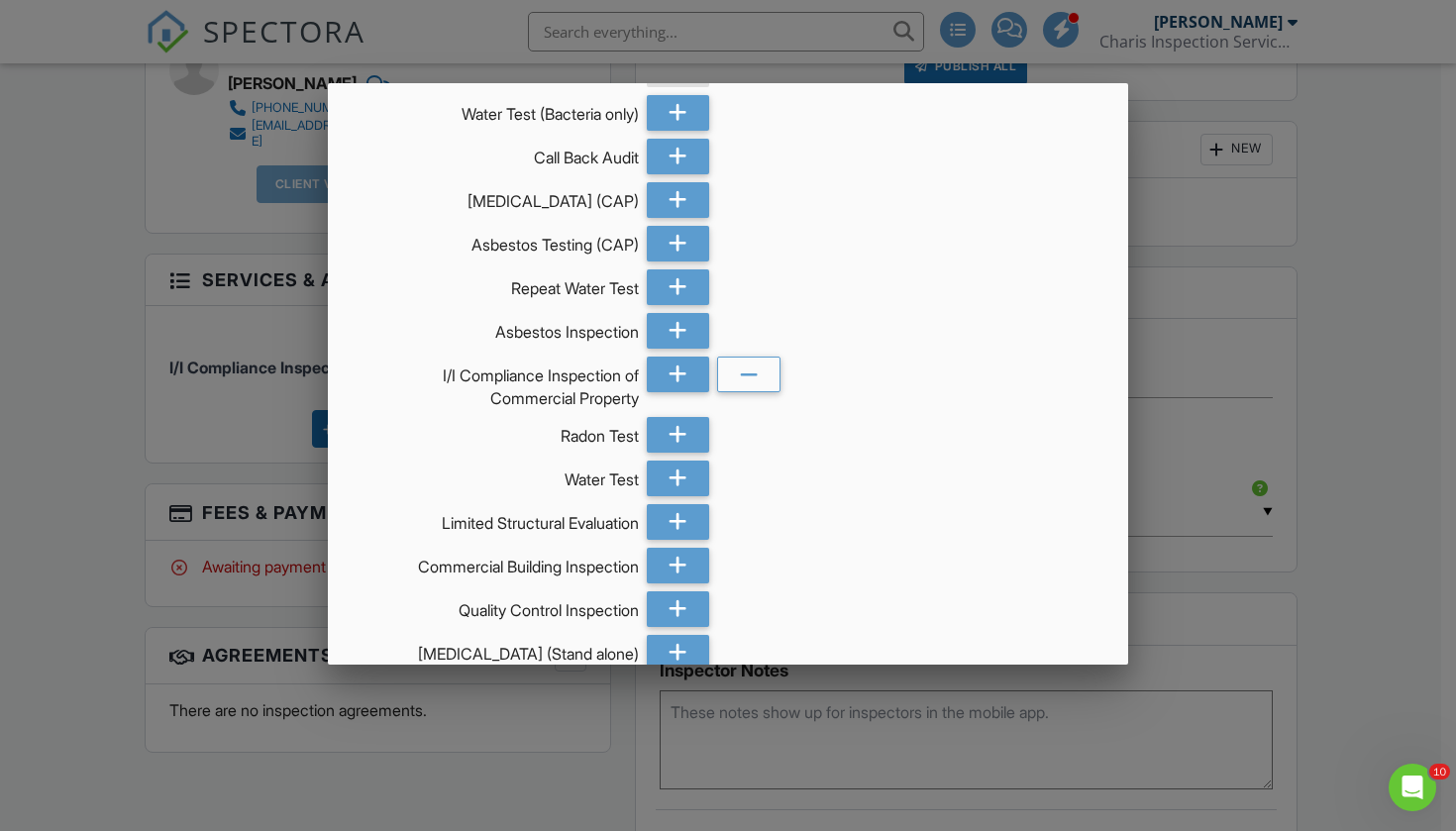scroll, scrollTop: 1701, scrollLeft: 0, axis: vertical 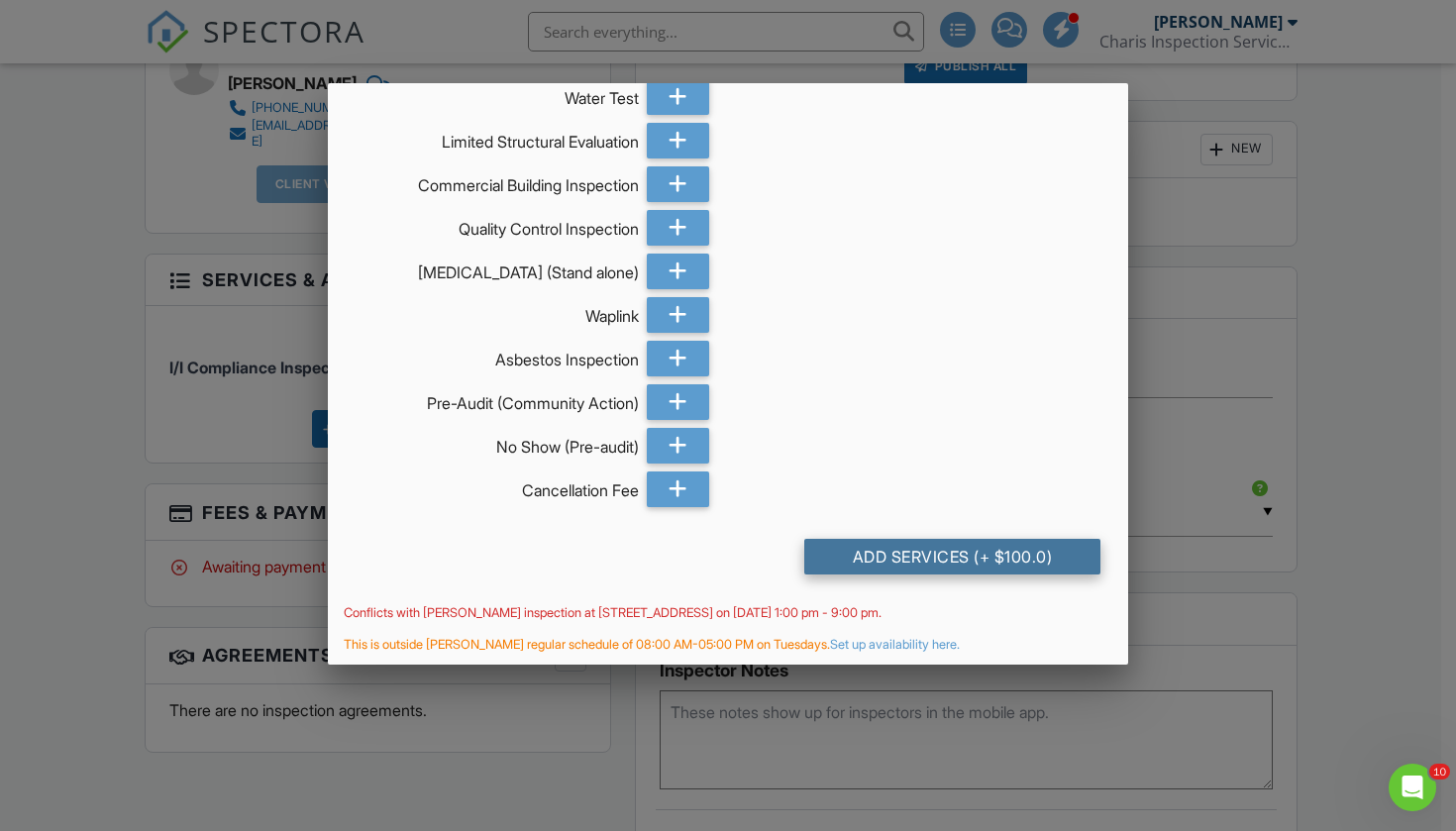 click on "Add Services
(+ $100.0)" at bounding box center (953, 557) 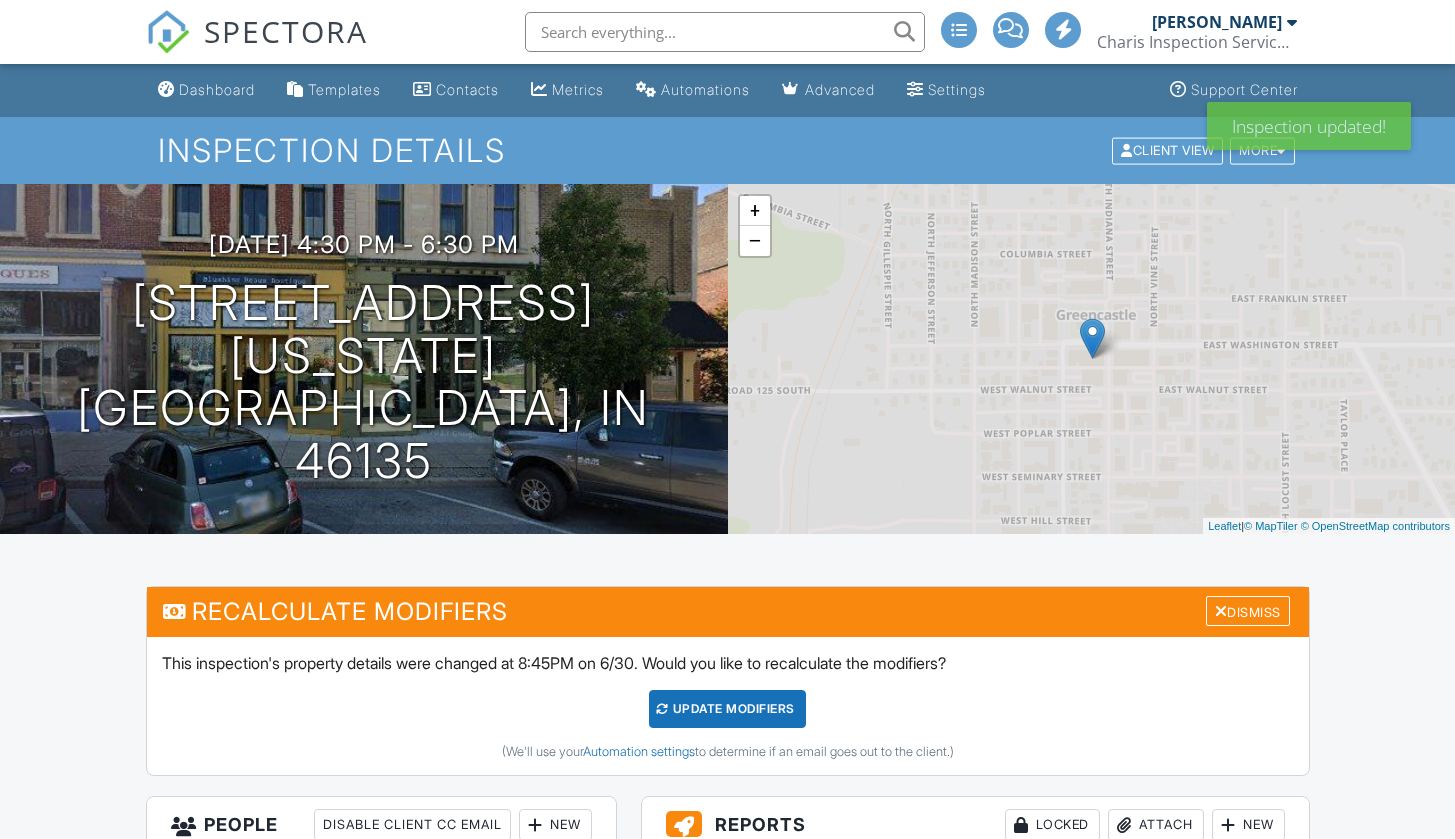 scroll, scrollTop: 0, scrollLeft: 0, axis: both 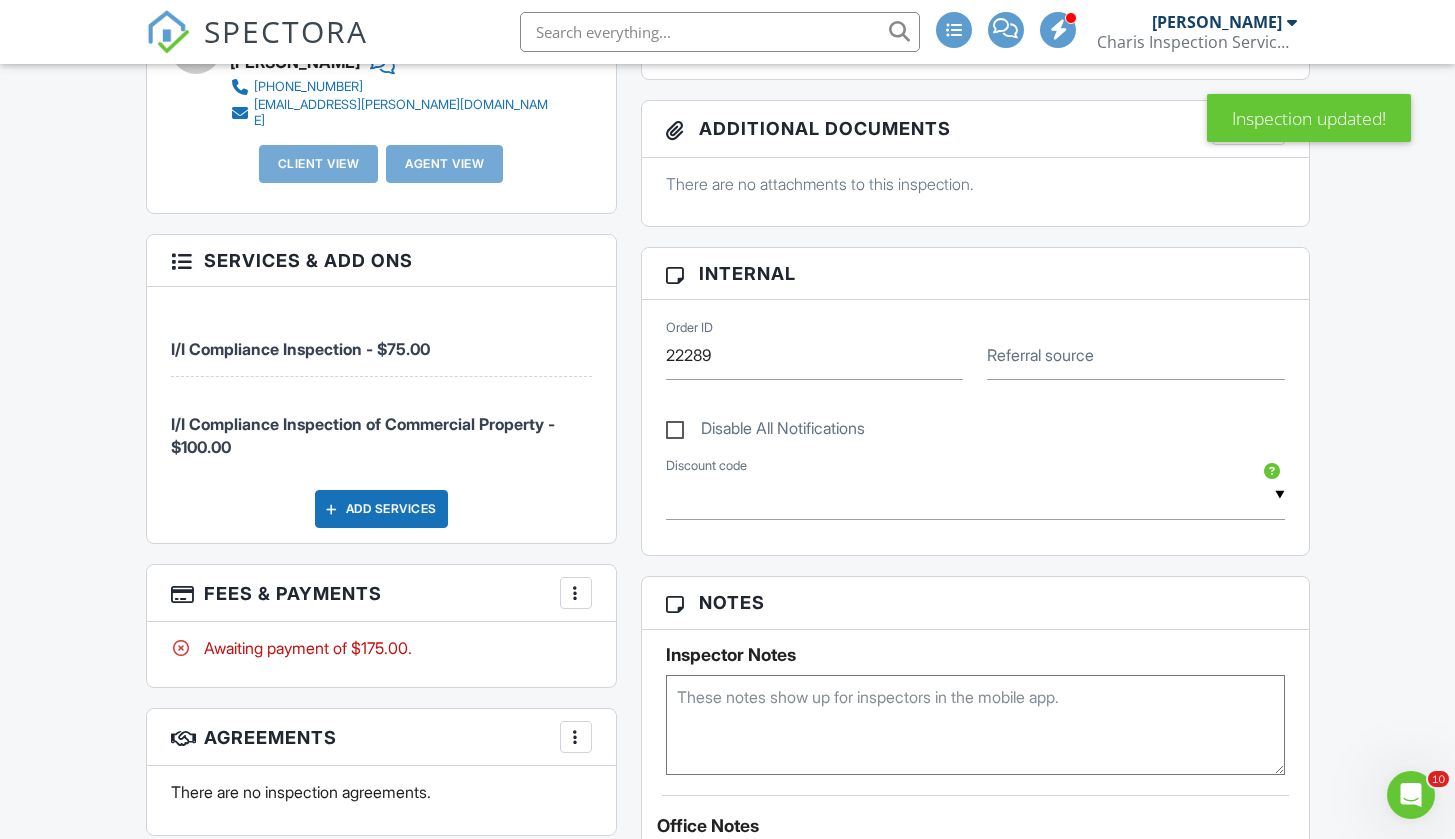 click at bounding box center [576, 593] 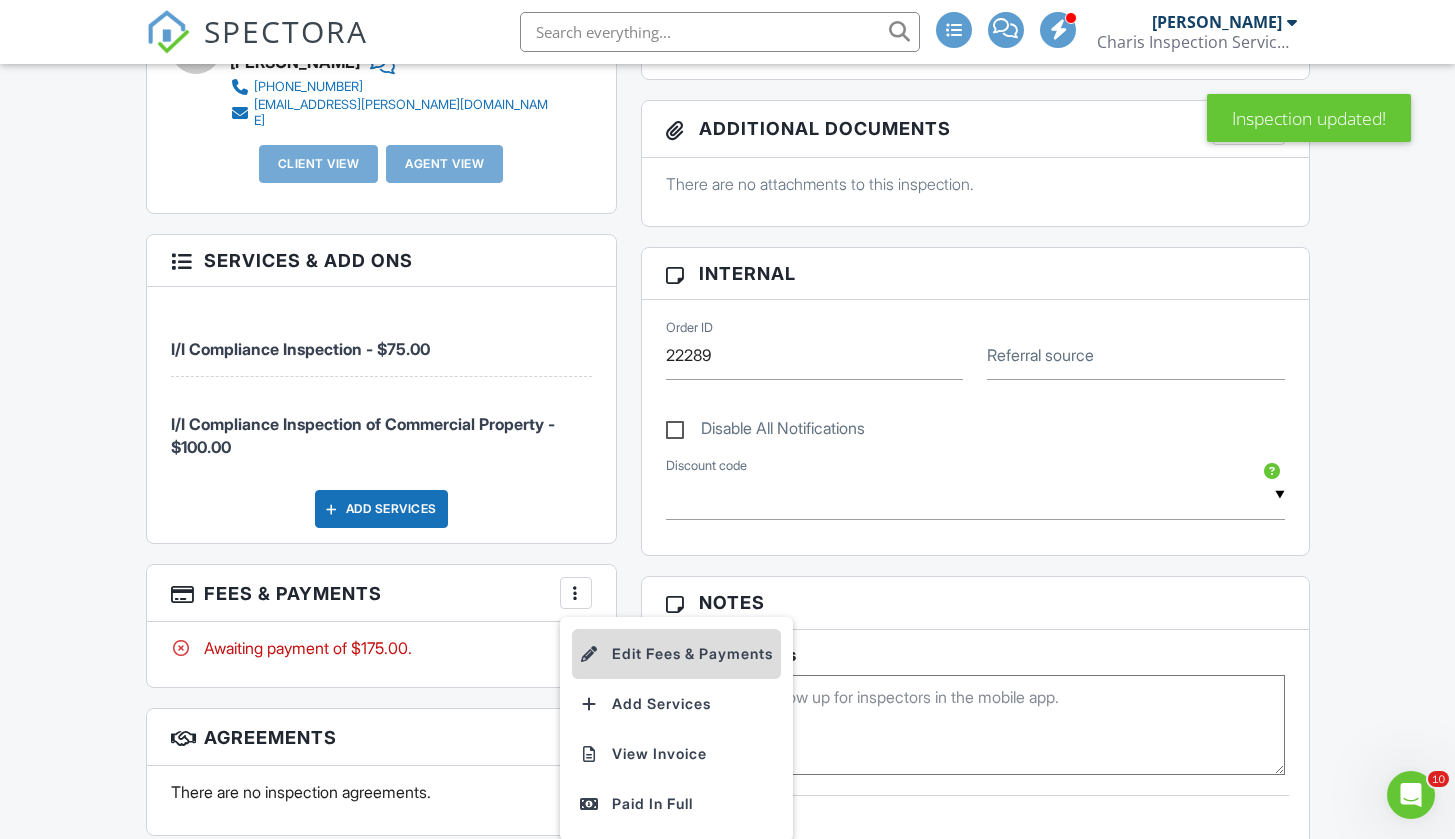 click on "Edit Fees & Payments" at bounding box center [676, 654] 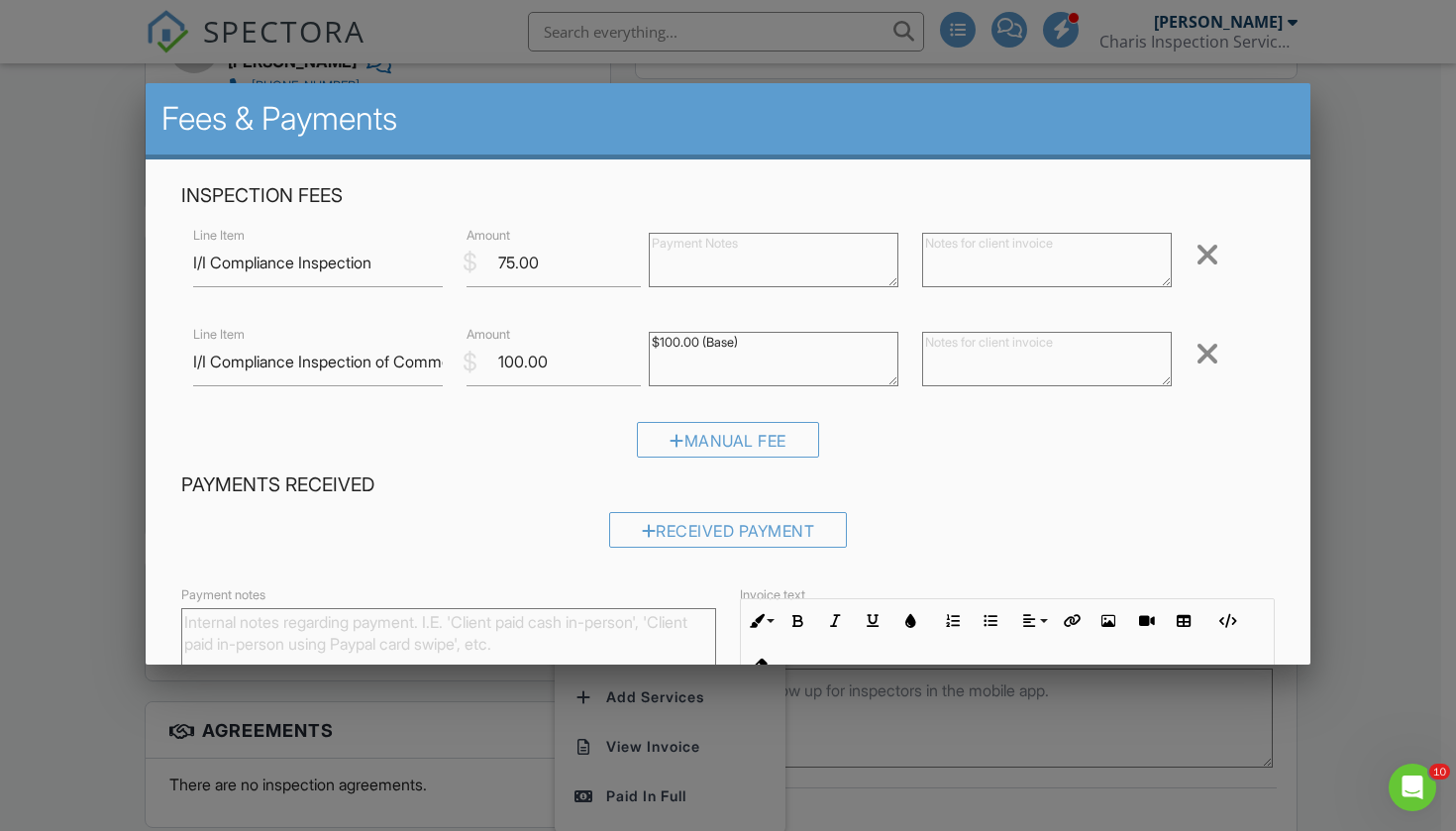 click at bounding box center (1207, 255) 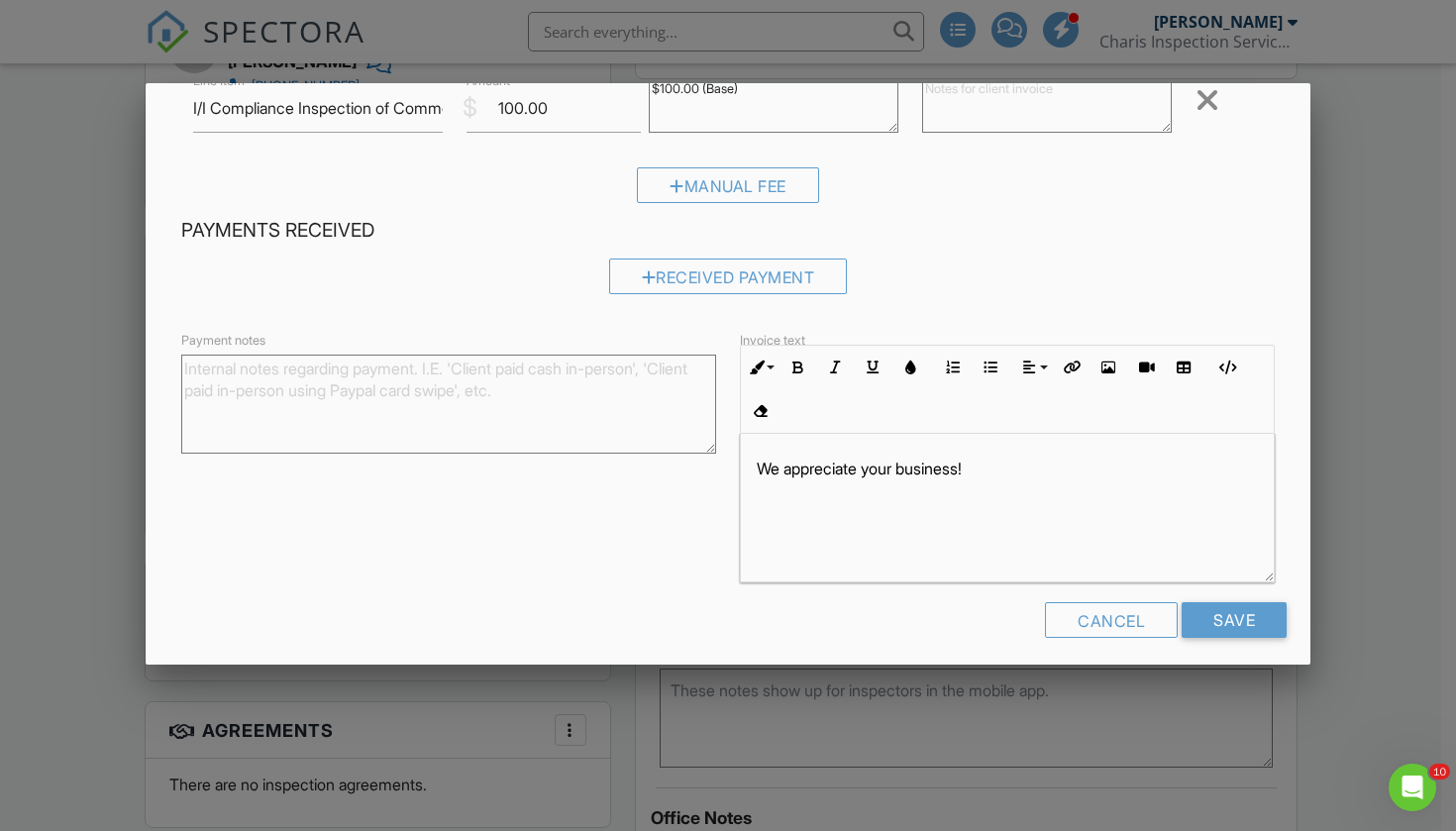 scroll, scrollTop: 164, scrollLeft: 0, axis: vertical 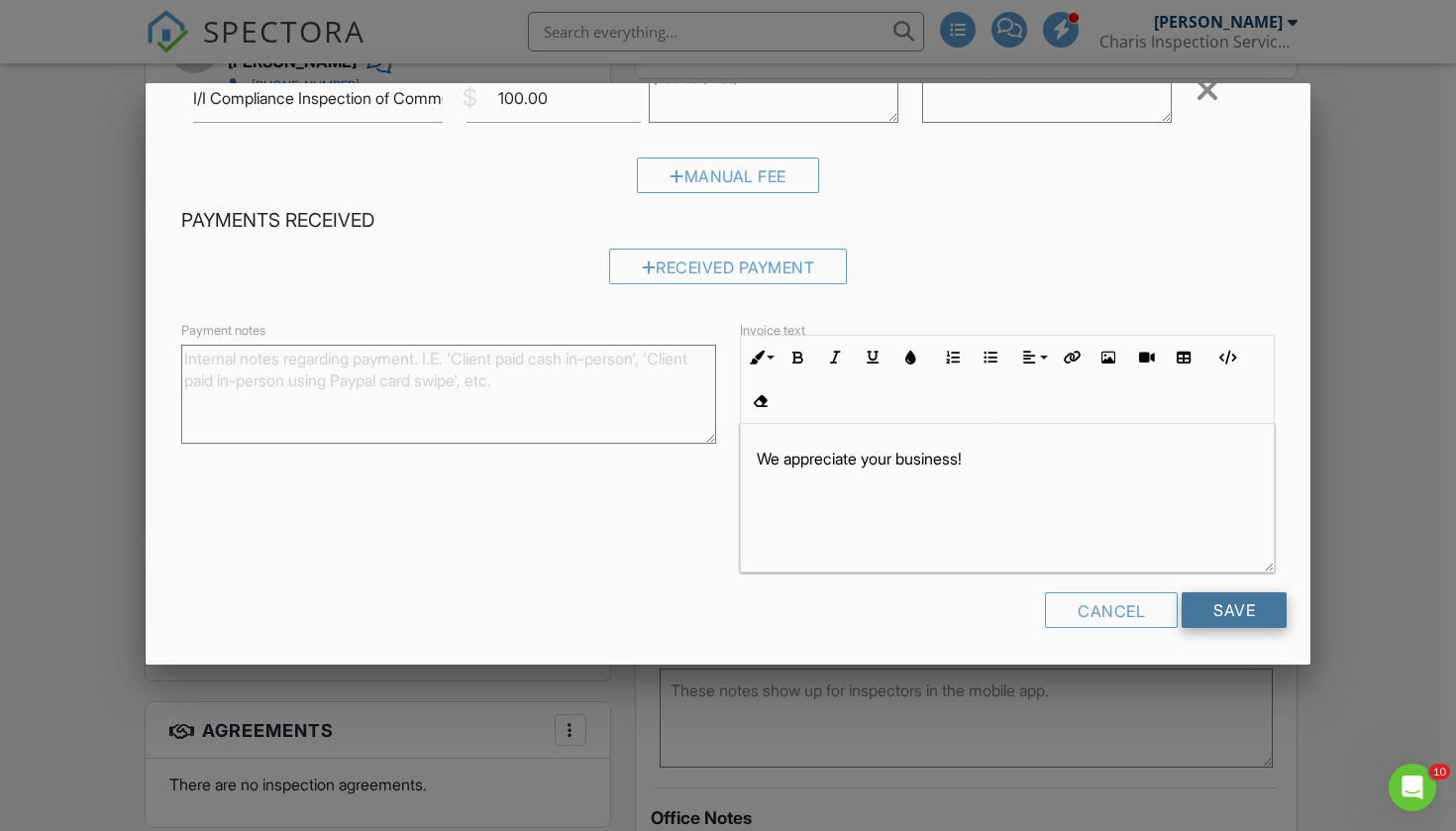 click on "Save" at bounding box center [1234, 610] 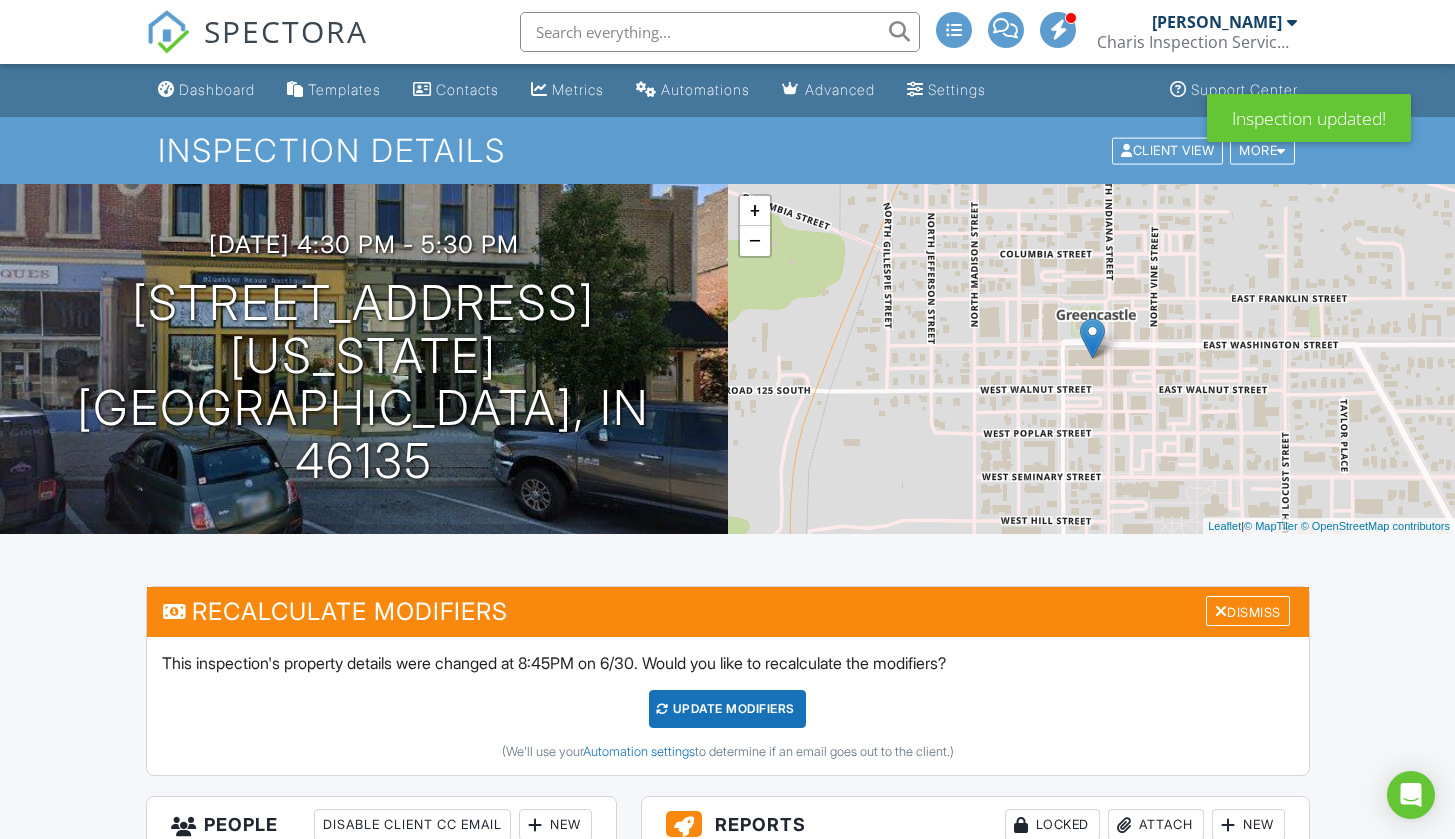 scroll, scrollTop: 0, scrollLeft: 0, axis: both 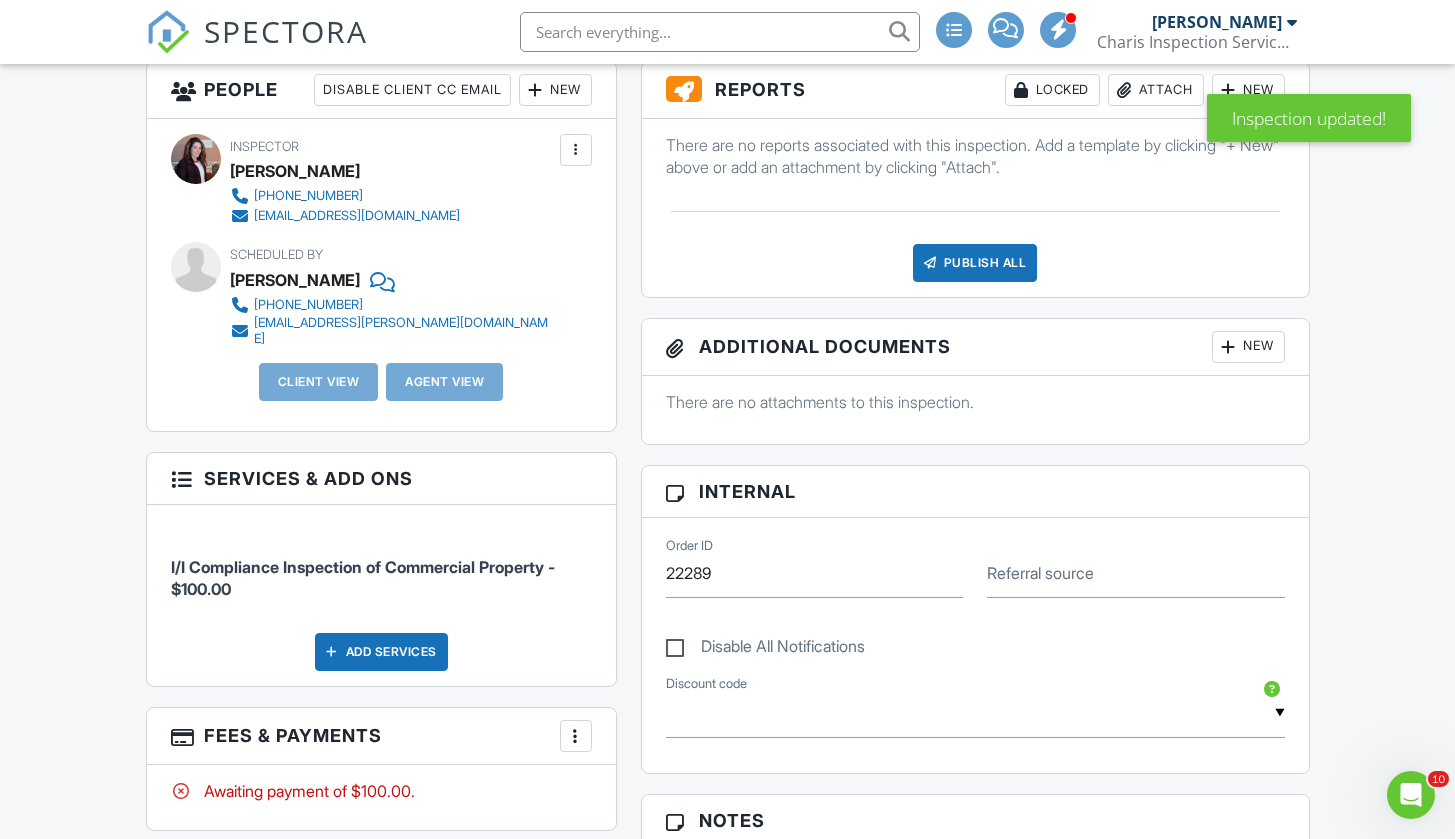 click at bounding box center (576, 736) 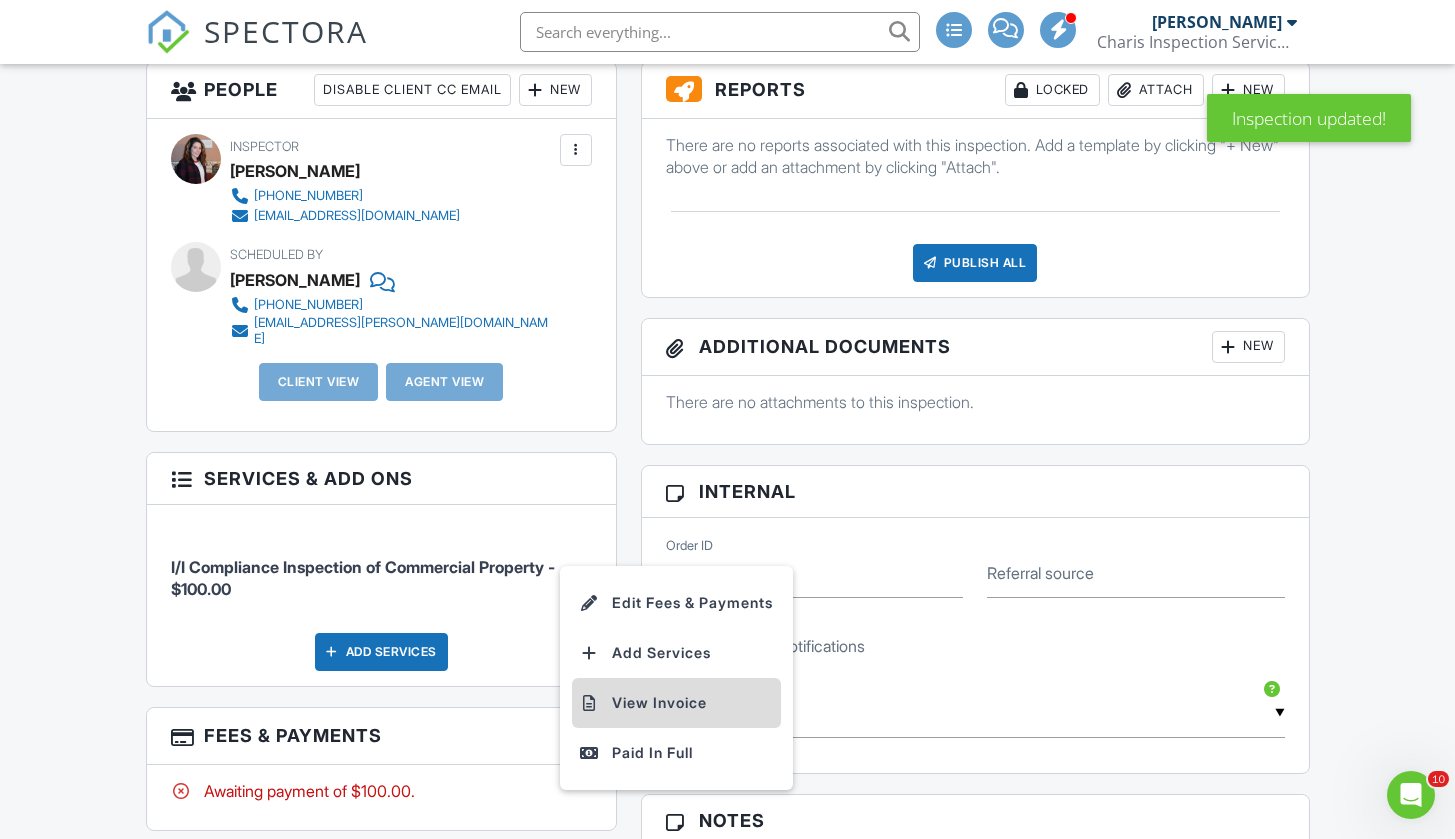 click on "View Invoice" at bounding box center (676, 703) 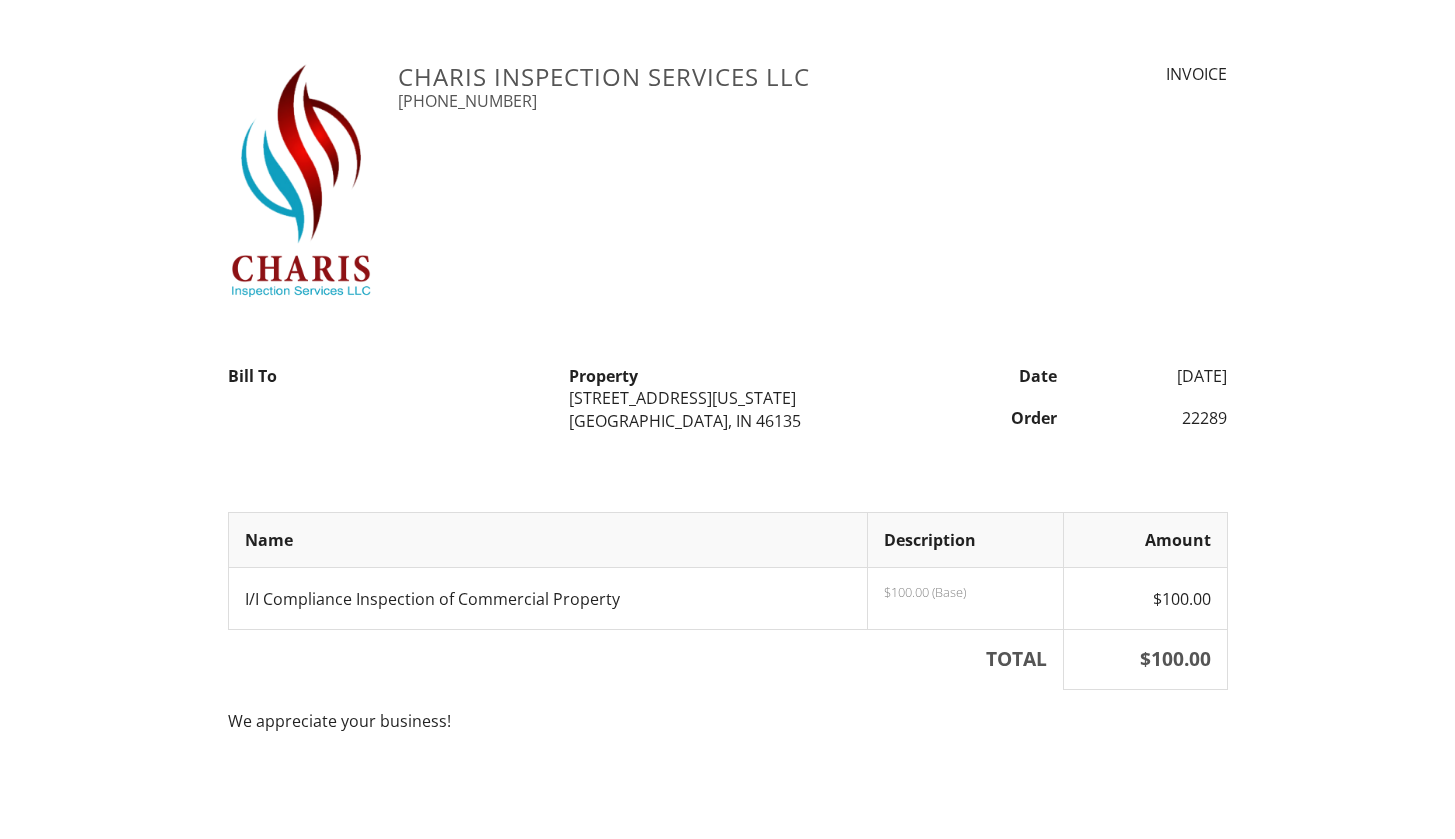 scroll, scrollTop: 0, scrollLeft: 0, axis: both 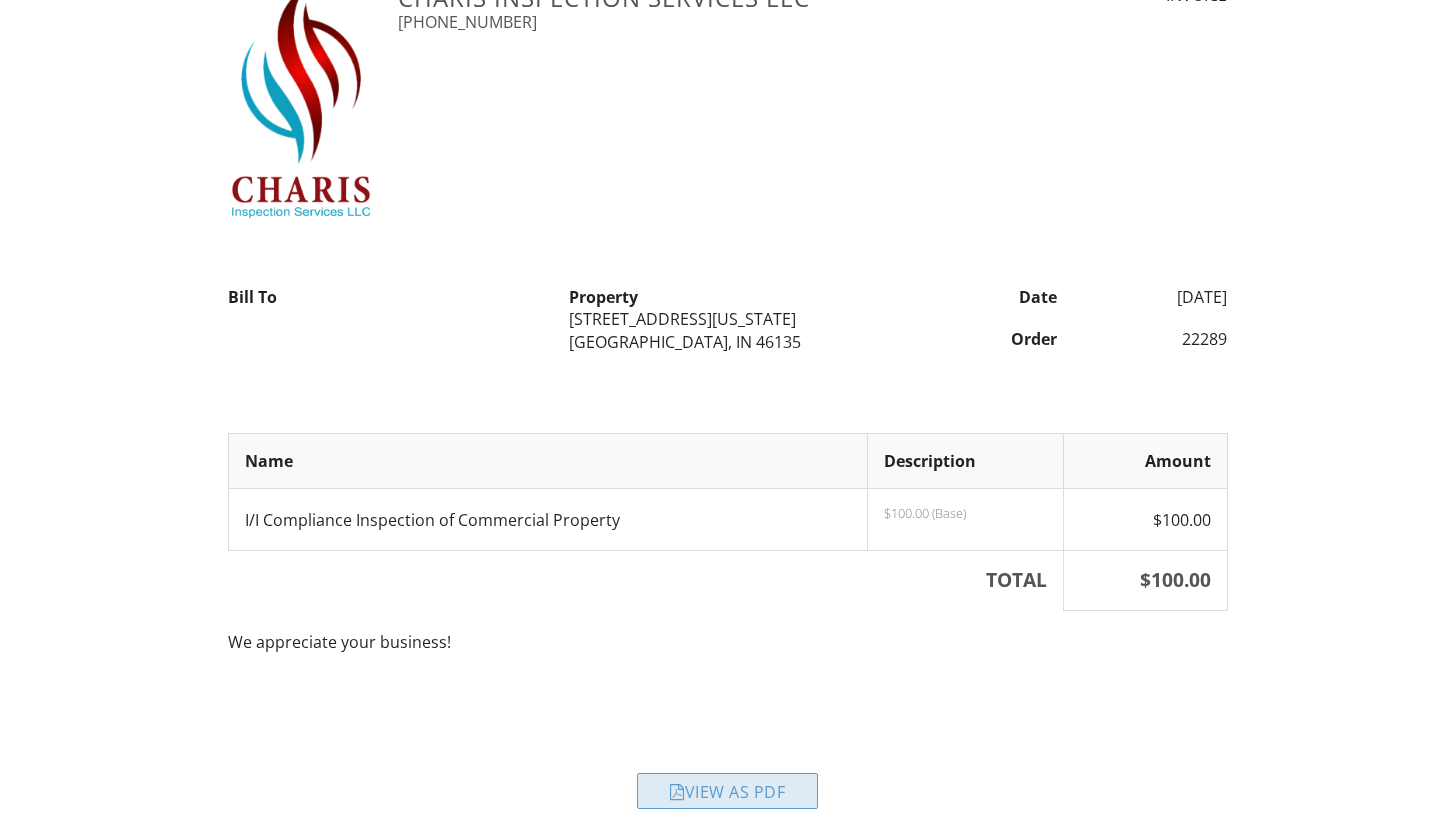 click on "View as PDF" at bounding box center (727, 791) 